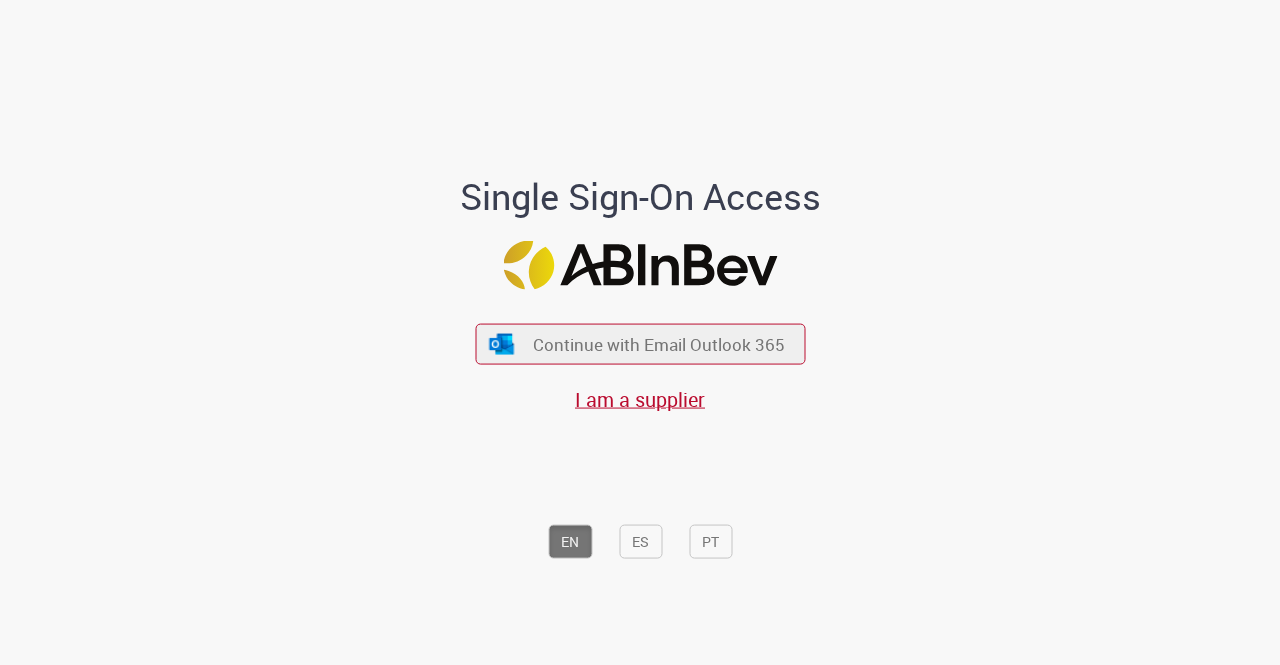 scroll, scrollTop: 0, scrollLeft: 0, axis: both 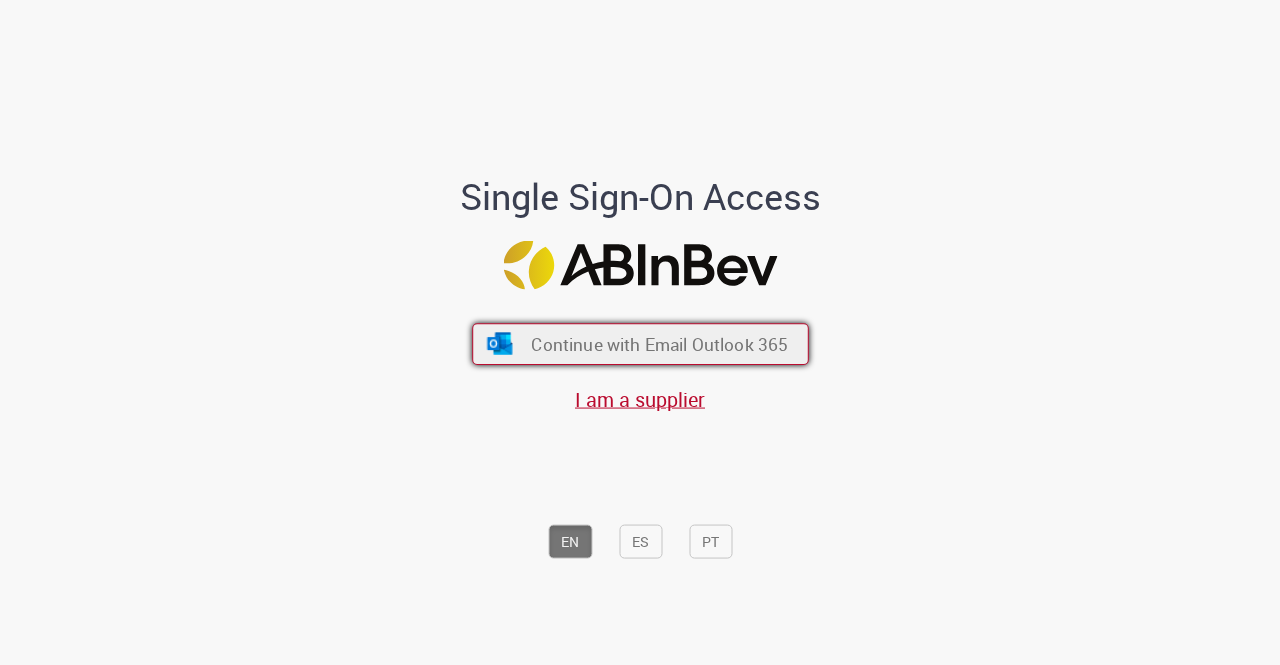 click on "Continue with Email Outlook 365" at bounding box center (640, 344) 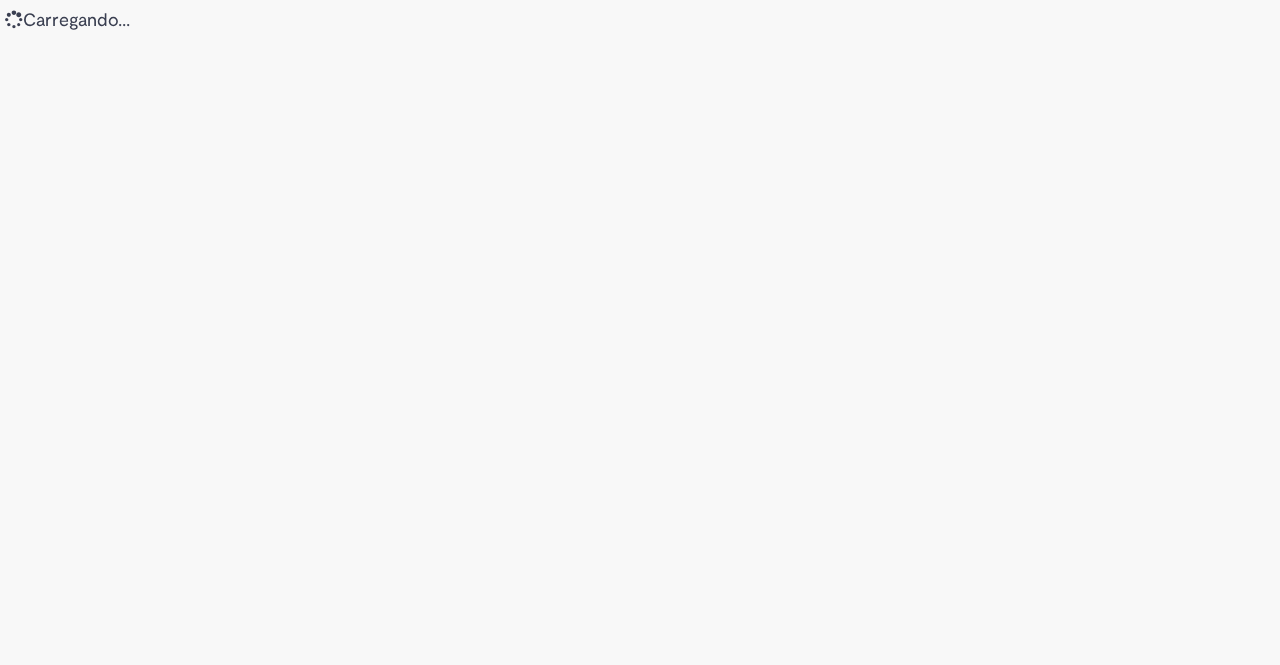 scroll, scrollTop: 0, scrollLeft: 0, axis: both 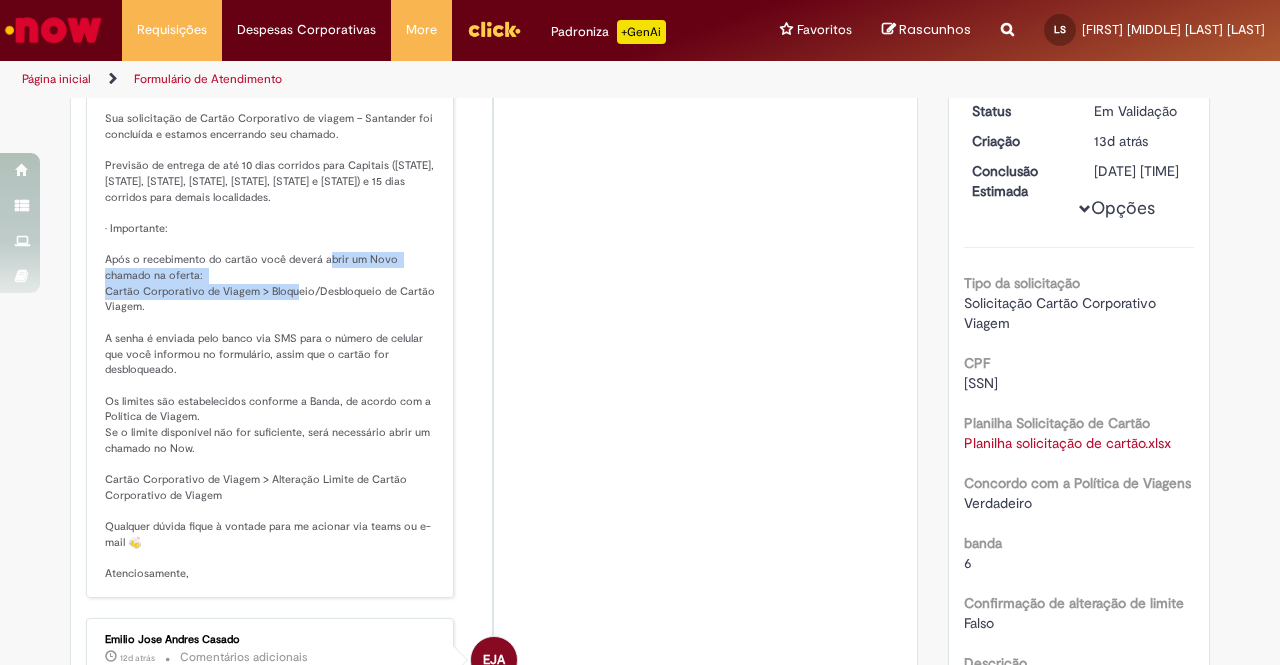 drag, startPoint x: 94, startPoint y: 300, endPoint x: 152, endPoint y: 315, distance: 59.908264 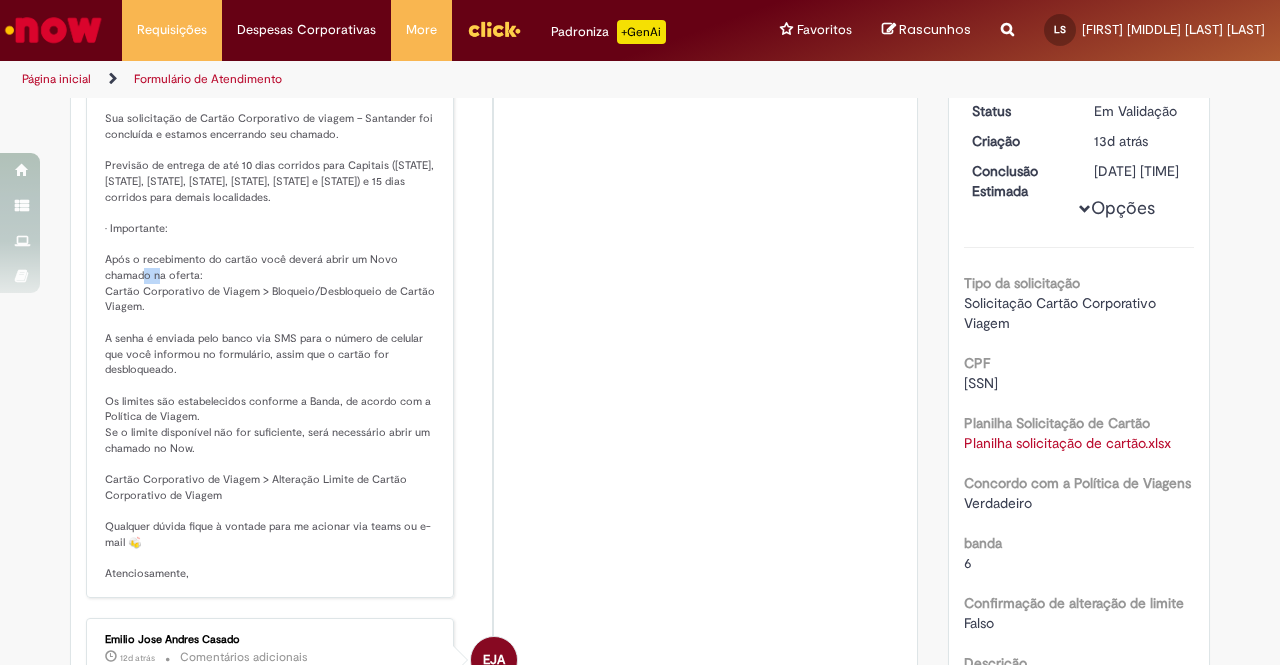 click on "Solução Proposta:
Olá,
Sua solicitação de Cartão Corporativo de viagem – Santander foi concluída e estamos encerrando seu chamado.
Previsão de entrega de até 10 dias corridos para Capitais (SP, RJ, MG, DF, PR, SC e RS) e 15 dias corridos para demais localidades.
• Importante:
Após o recebimento do cartão você deverá abrir um Novo chamado na oferta:
Cartão Corporativo de Viagem > Bloqueio/Desbloqueio de Cartão Viagem.
A senha é enviada pelo banco via SMS para o número de celular que você informou no formulário, assim que o cartão for desbloqueado.
Os limites são estabelecidos conforme a Banda, de acordo com a Política de Viagem.
Se o limite disponível não for suficiente, será necessário abrir um chamado no Now.
Cartão Corporativo de Viagem > Alteração Limite de Cartão Corporativo de Viagem
Qualquer dúvida fique à vontade para me acionar via teams ou e-mail 🍻
Atenciosamente," at bounding box center (271, 316) 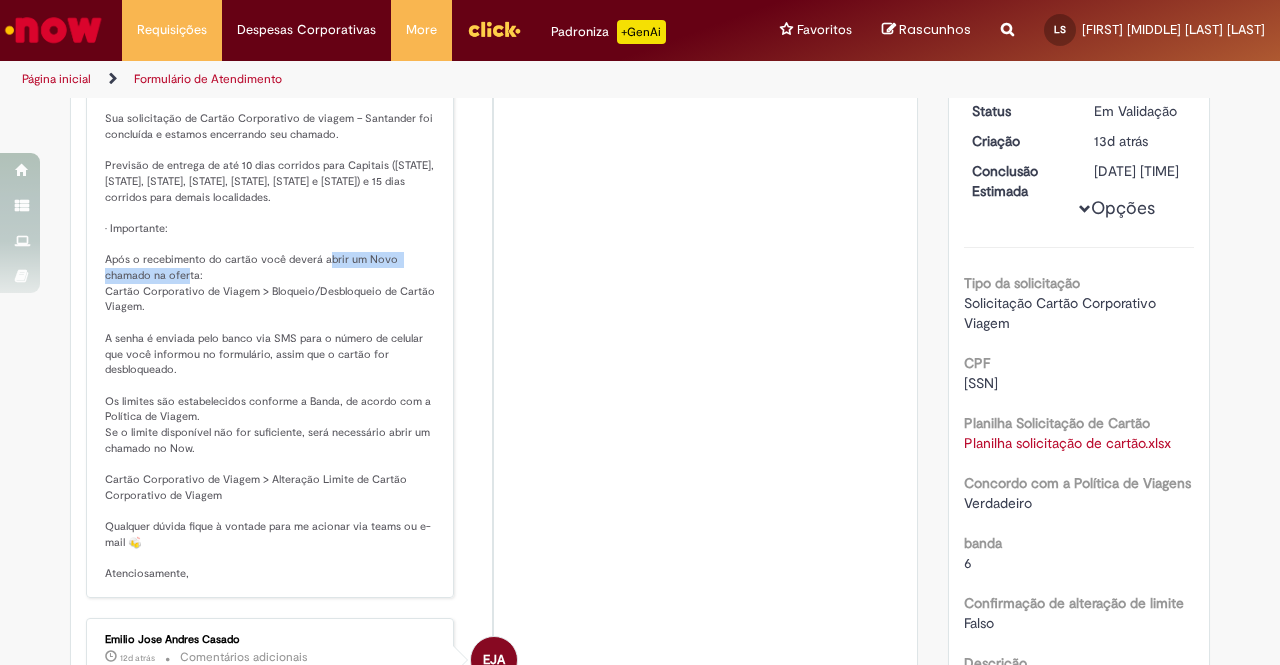 drag, startPoint x: 242, startPoint y: 303, endPoint x: 96, endPoint y: 305, distance: 146.0137 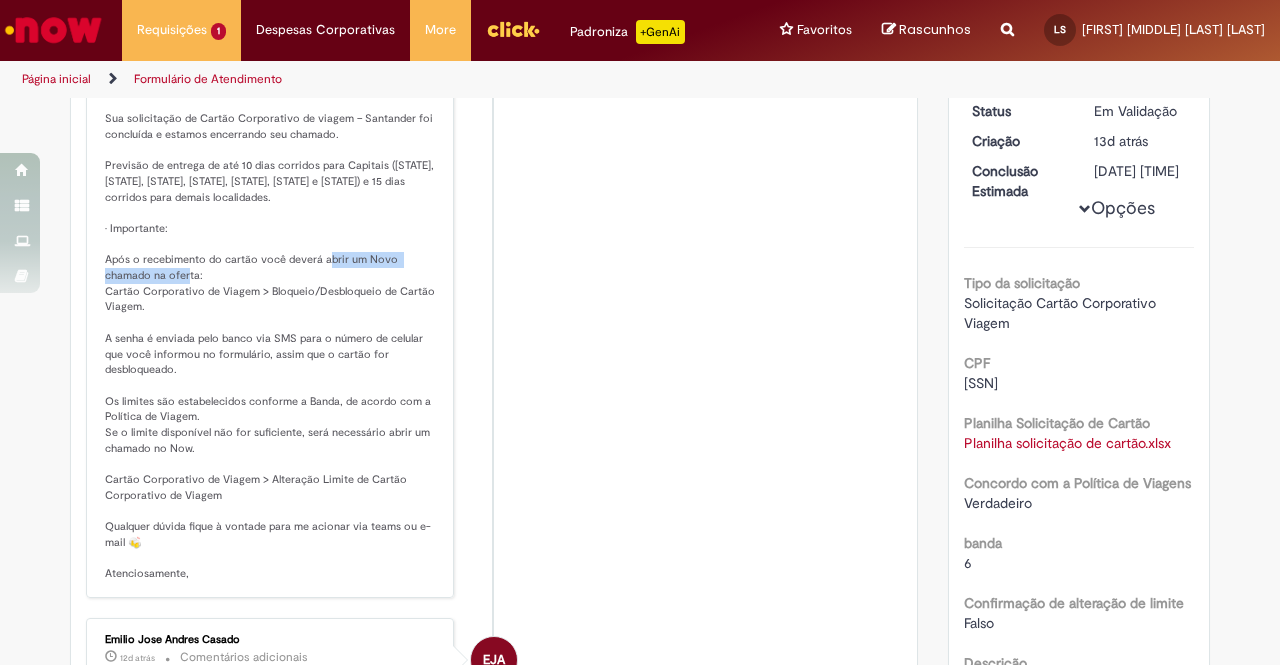 scroll, scrollTop: 0, scrollLeft: 0, axis: both 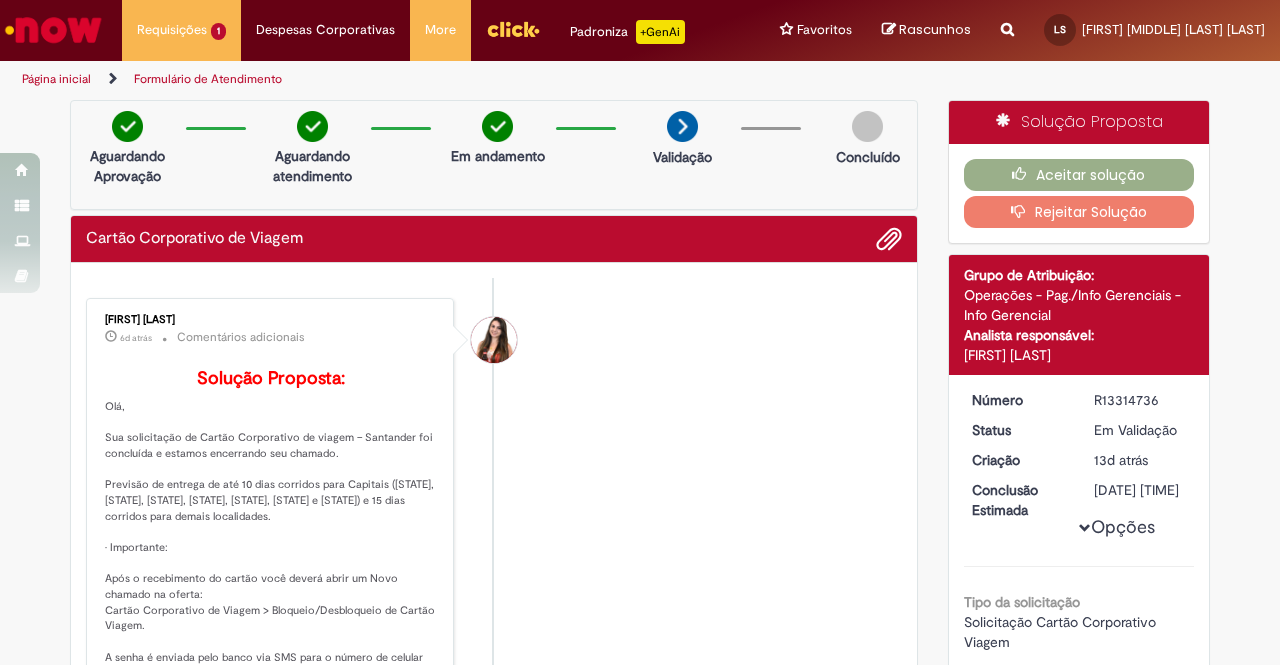click on "Thais Dos Santos
6d atrás 6 dias atrás     Comentários adicionais
Solução Proposta:" at bounding box center (494, 607) 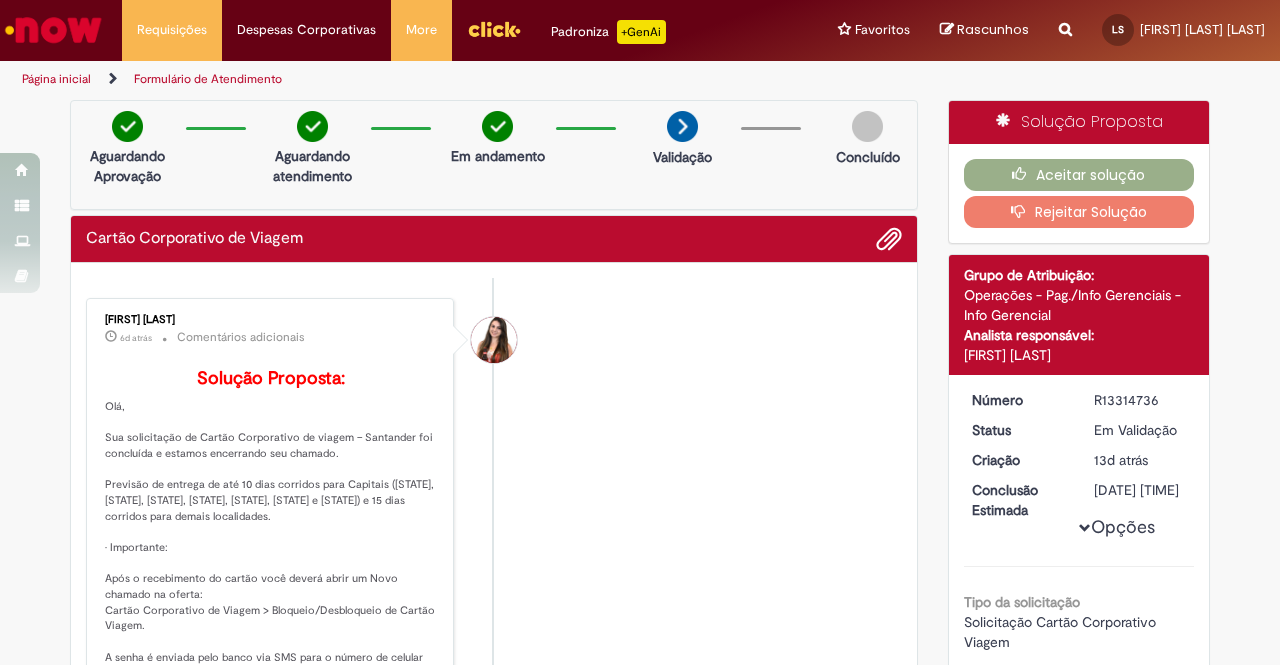 scroll, scrollTop: 0, scrollLeft: 0, axis: both 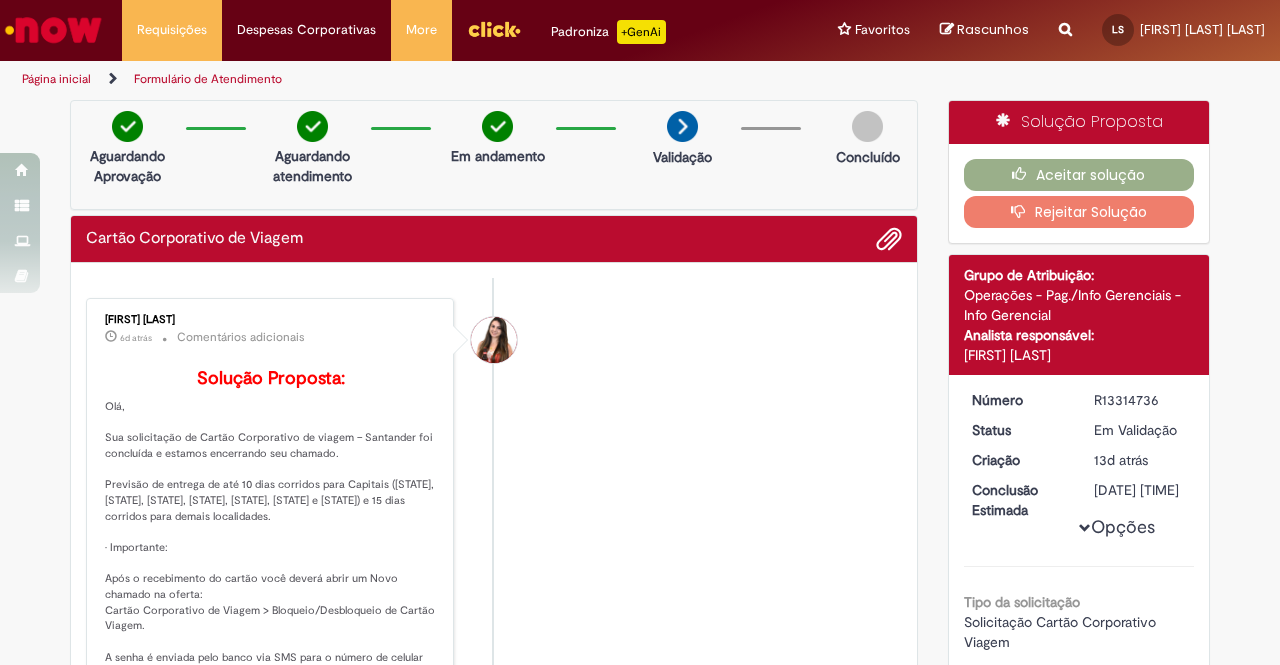 click at bounding box center [1065, 18] 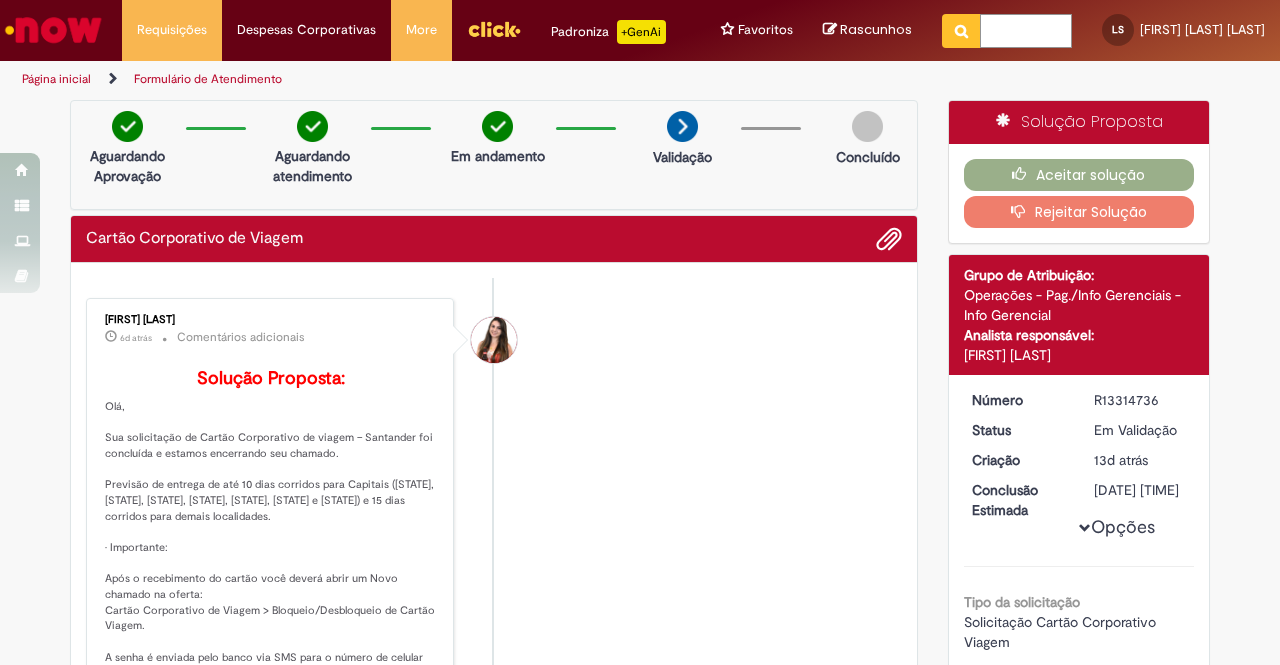 click at bounding box center [1026, 31] 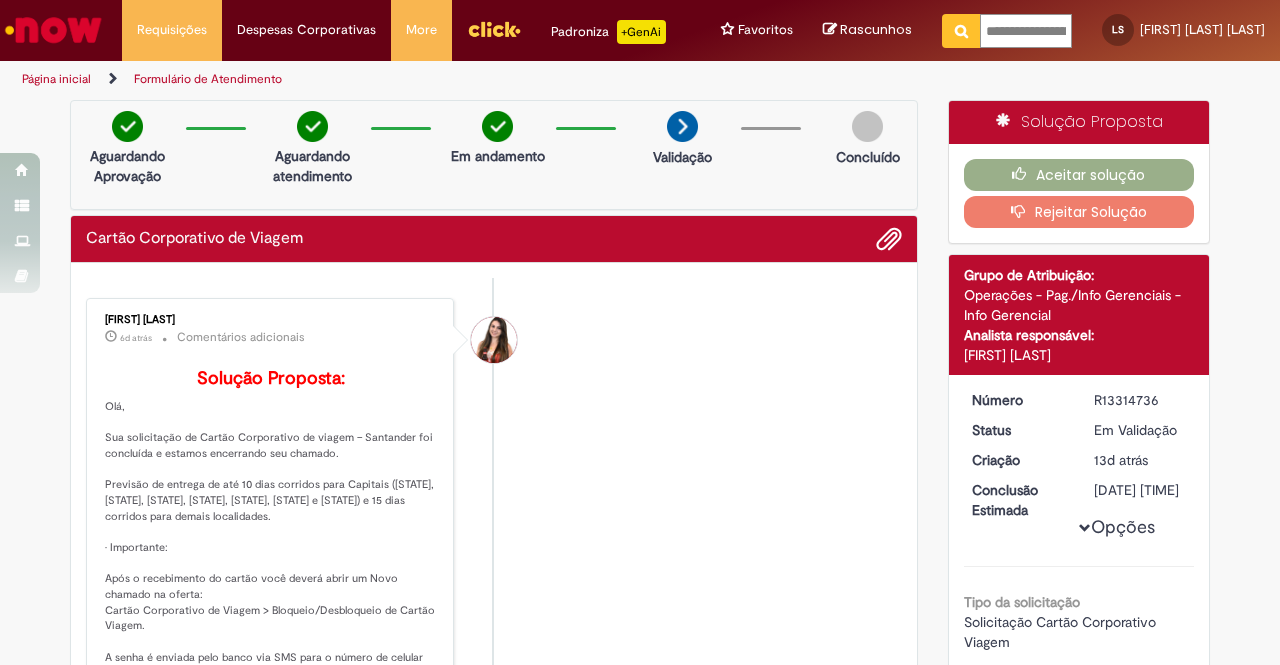 scroll, scrollTop: 0, scrollLeft: 110, axis: horizontal 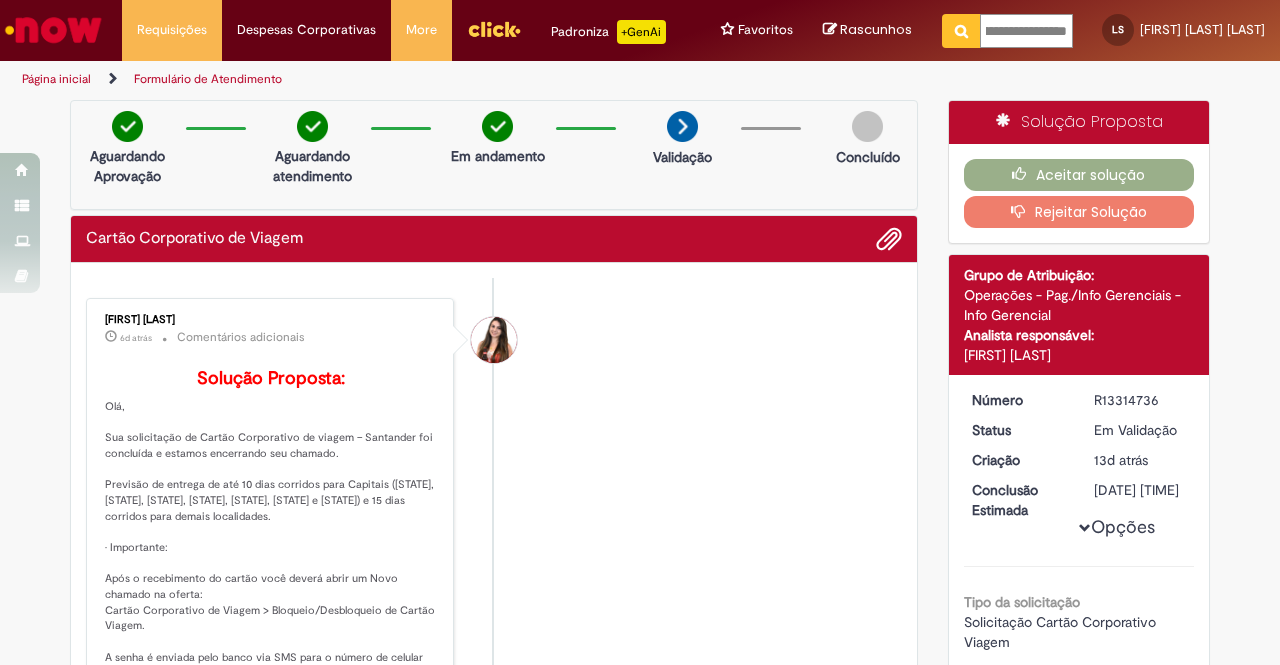 click at bounding box center (961, 31) 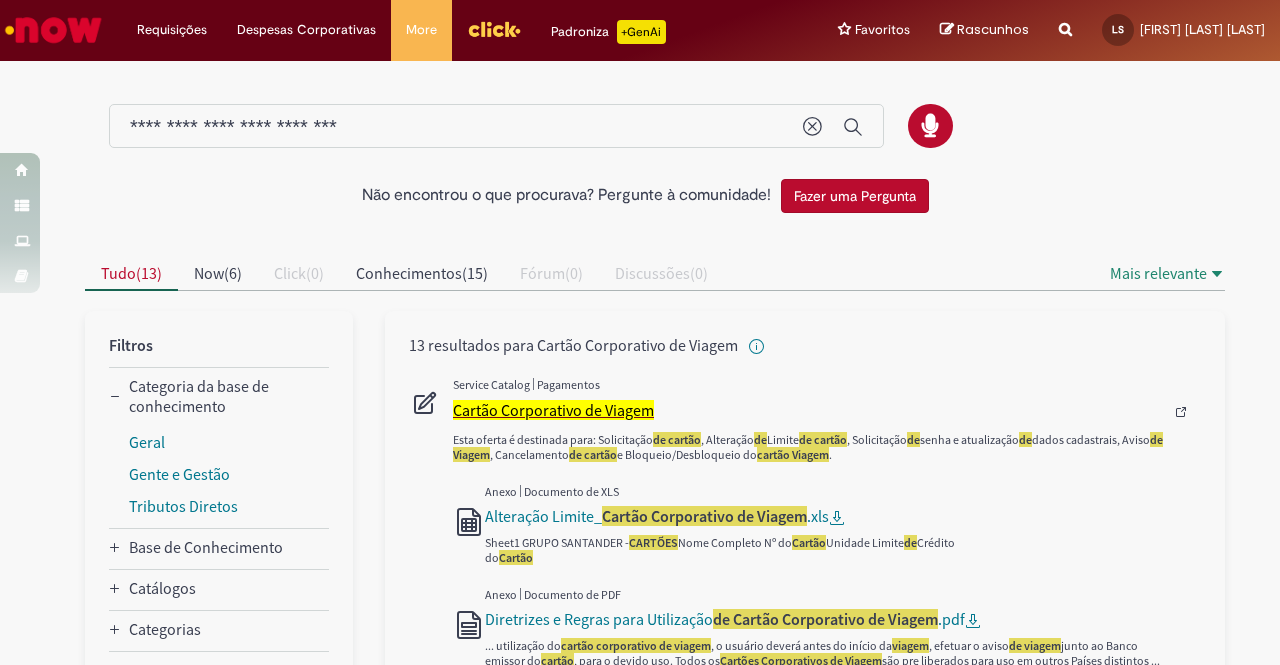 click on "Cartão Corporativo de Viagem" at bounding box center [553, 410] 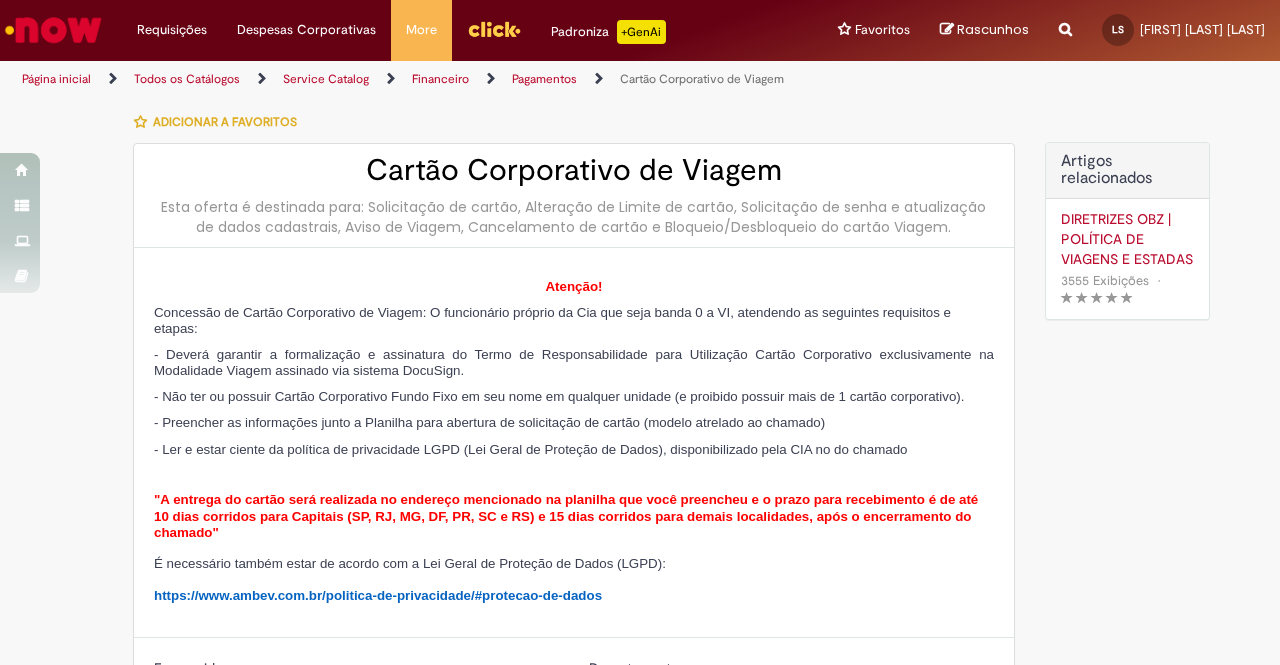type on "********" 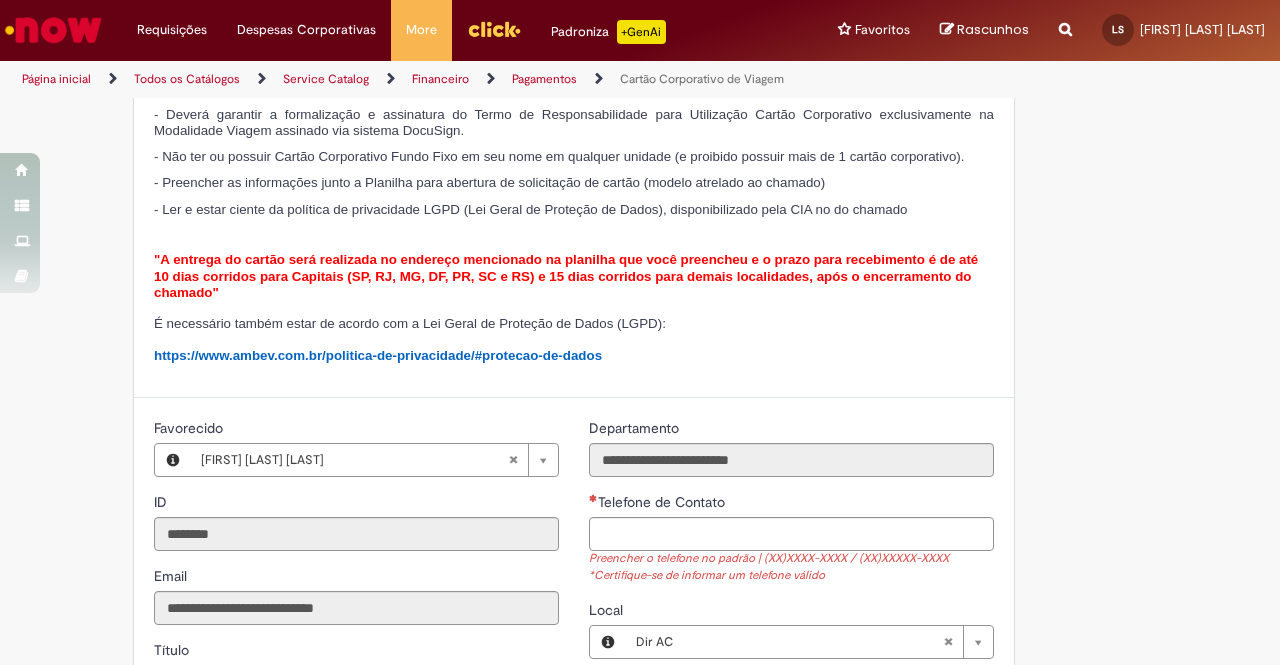 scroll, scrollTop: 352, scrollLeft: 0, axis: vertical 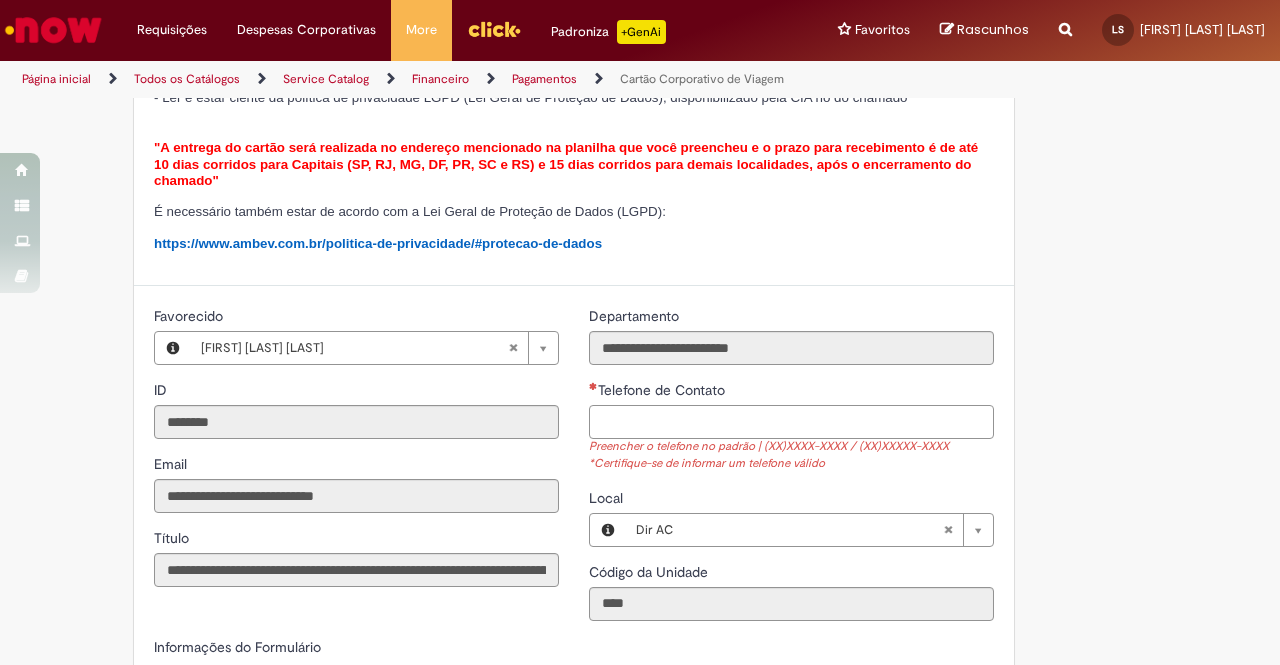 click on "Telefone de Contato" at bounding box center (791, 422) 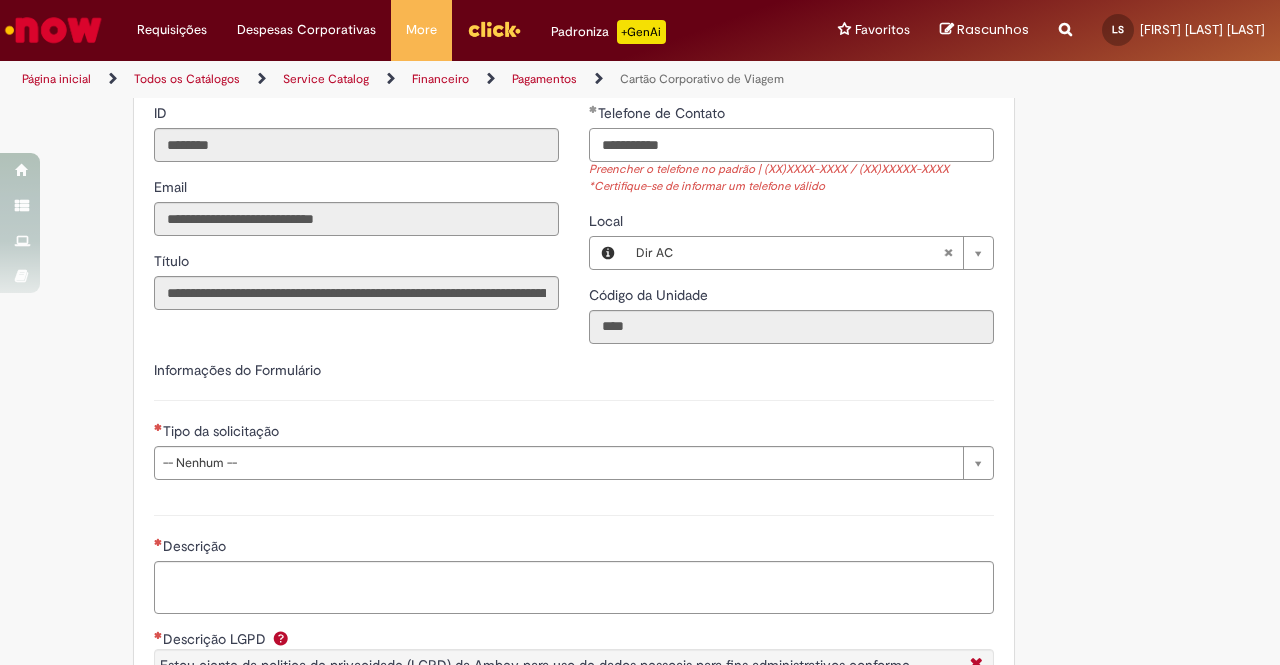 scroll, scrollTop: 778, scrollLeft: 0, axis: vertical 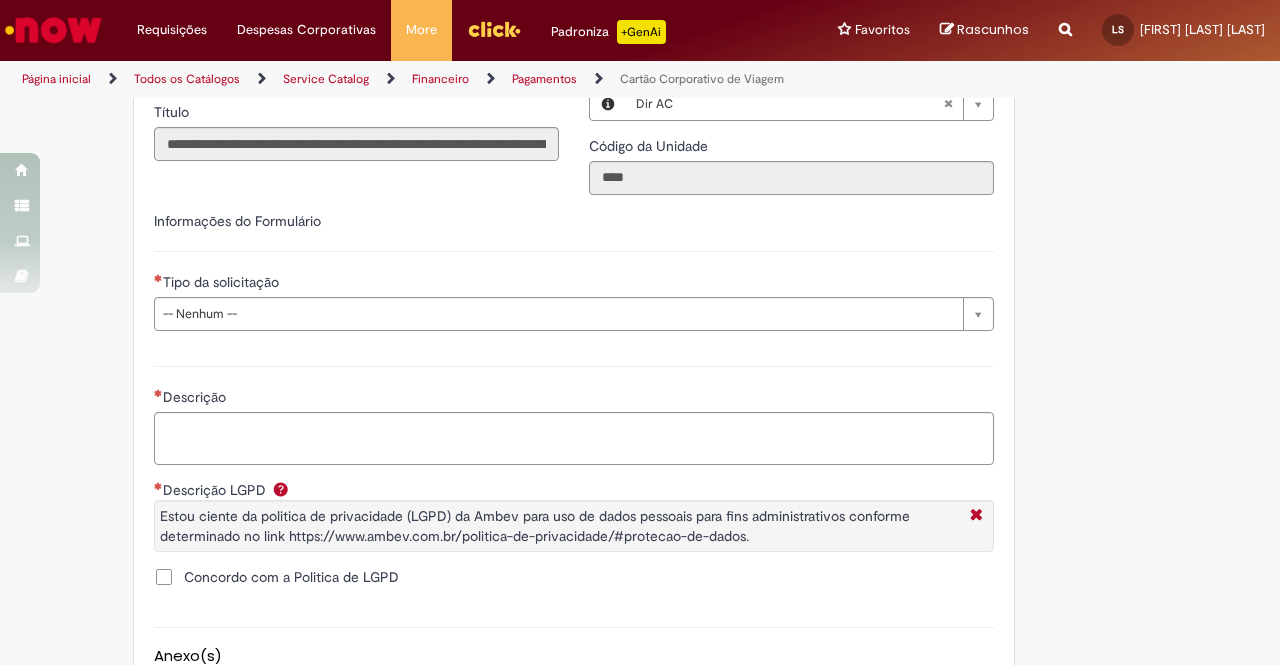 type on "**********" 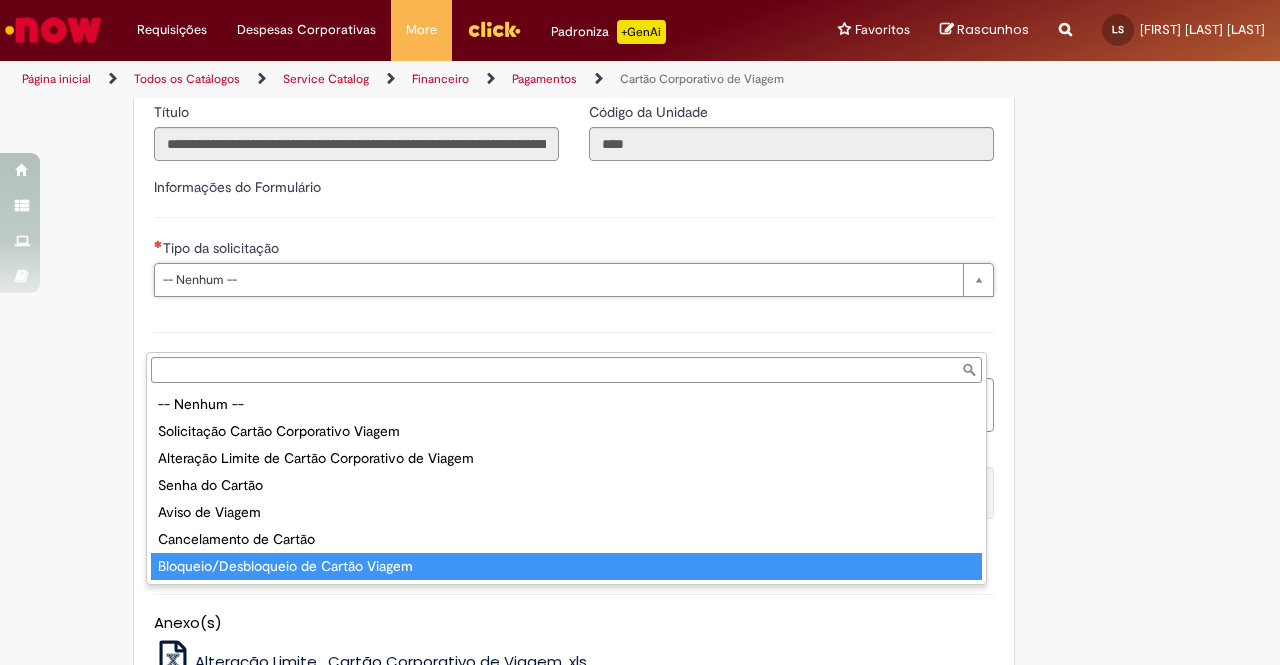 type on "**********" 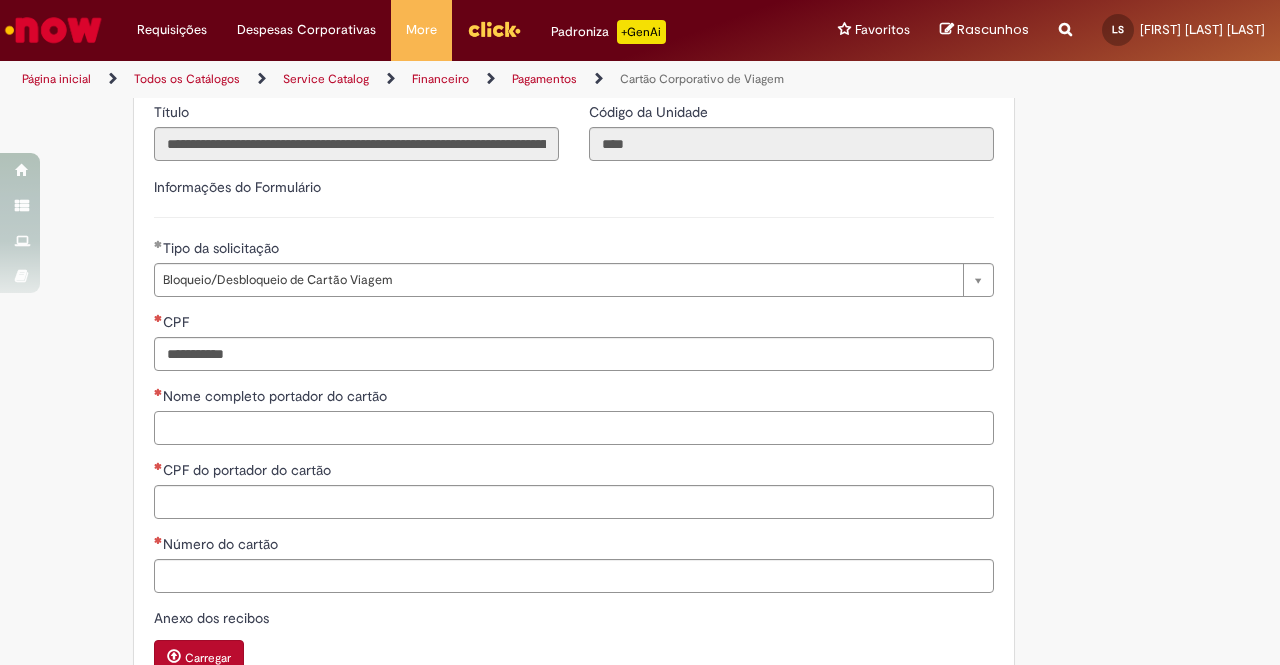 click on "Nome completo portador do cartão" at bounding box center [574, 428] 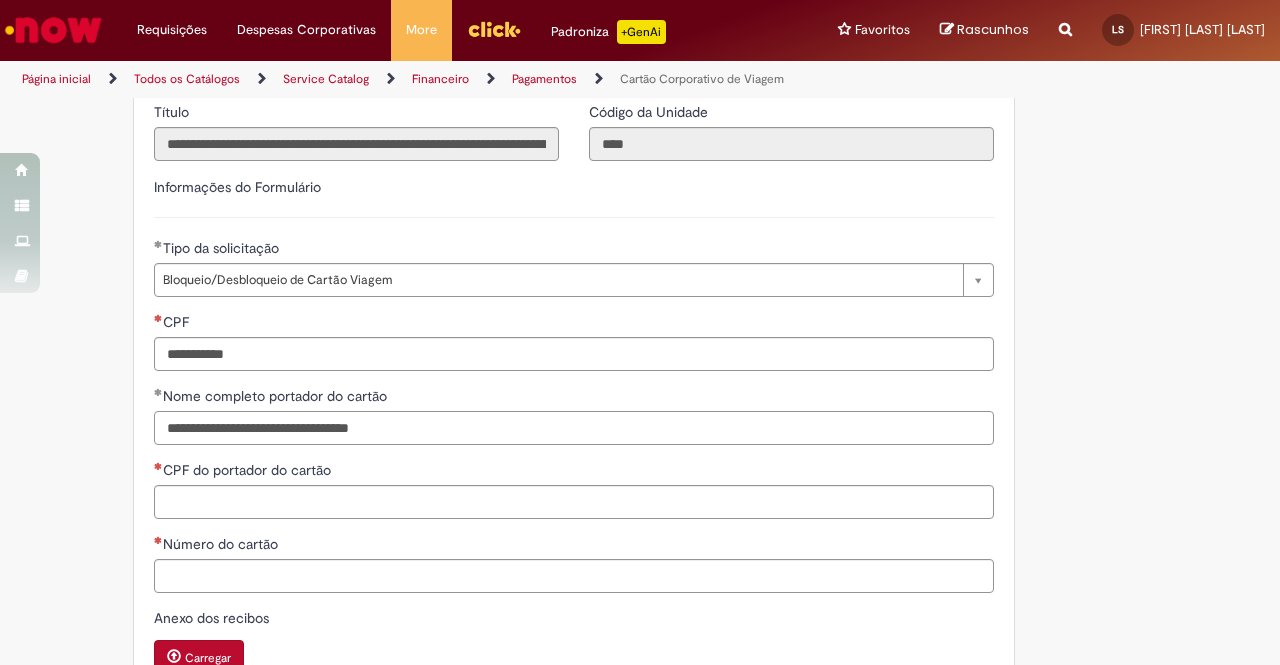 type on "**********" 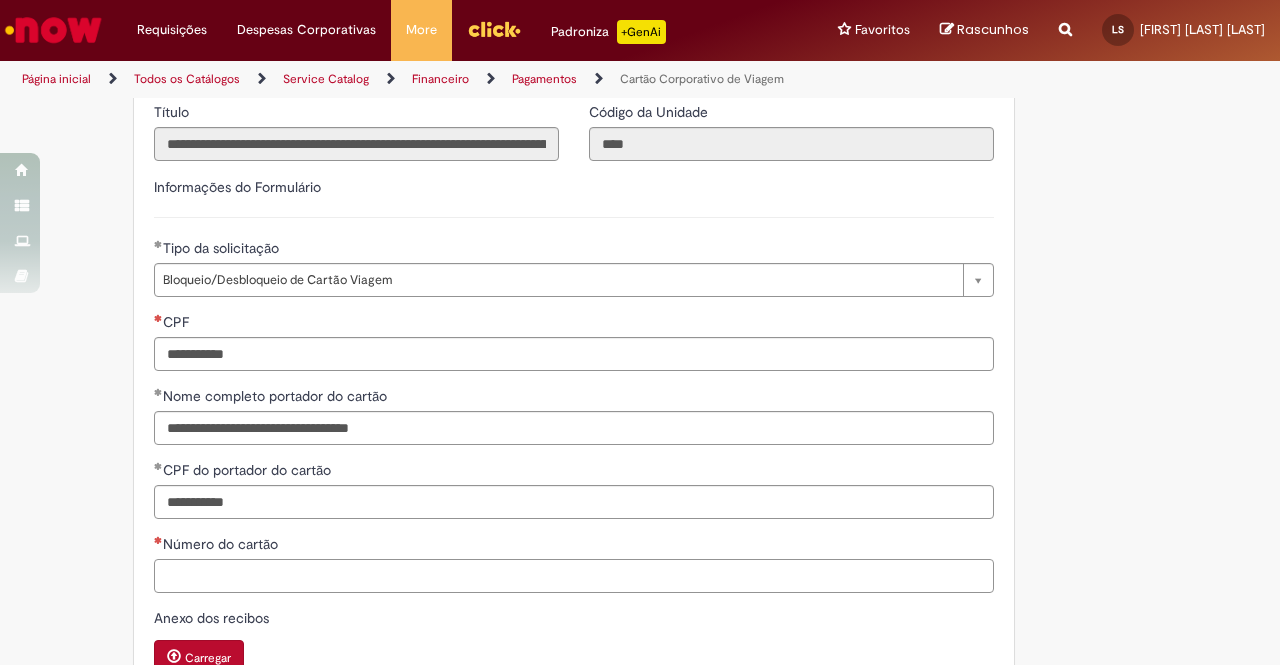 type on "**********" 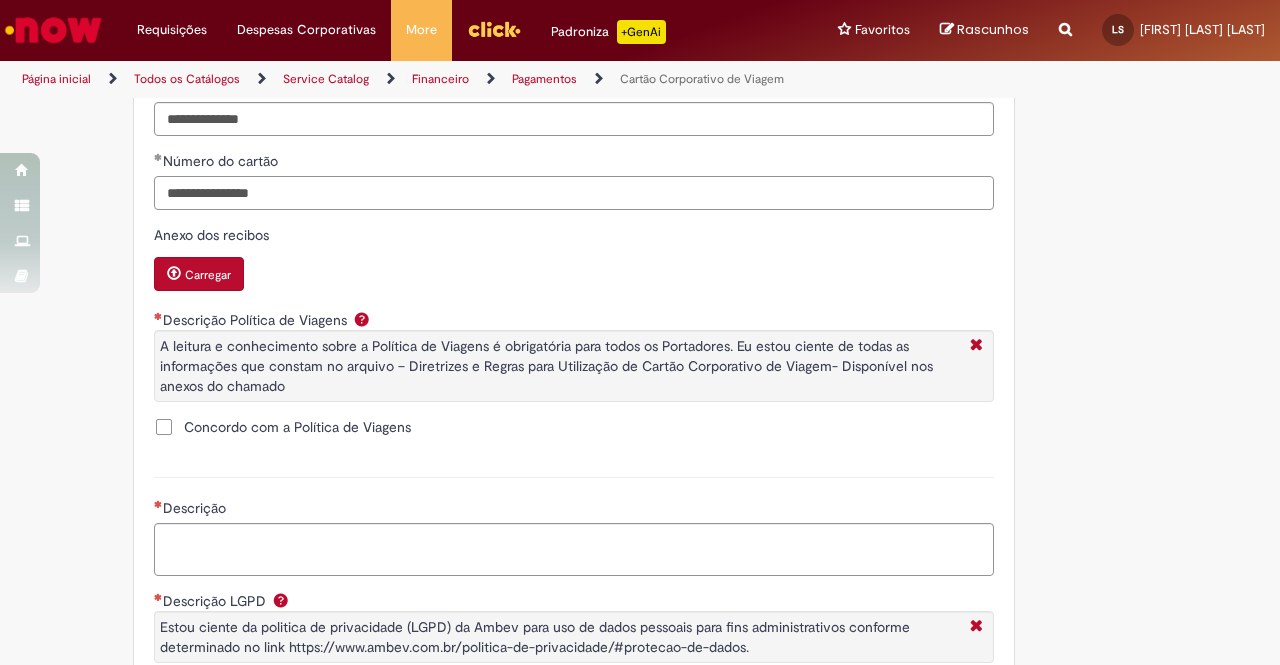 scroll, scrollTop: 1165, scrollLeft: 0, axis: vertical 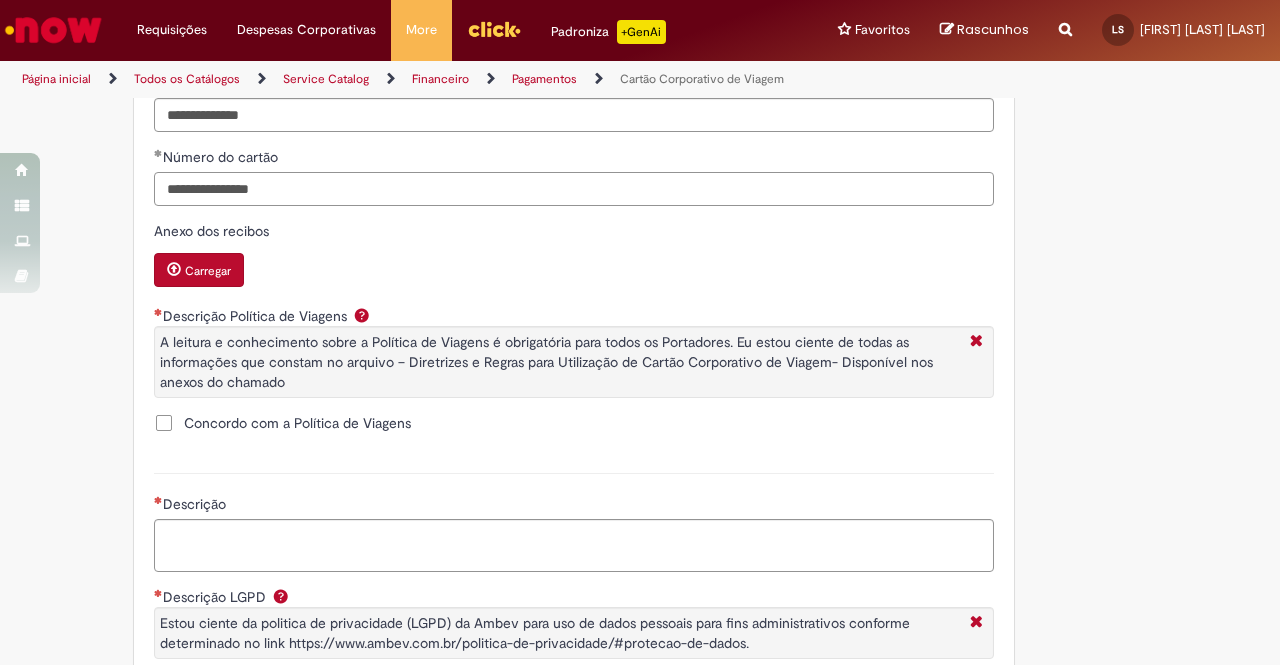 type on "**********" 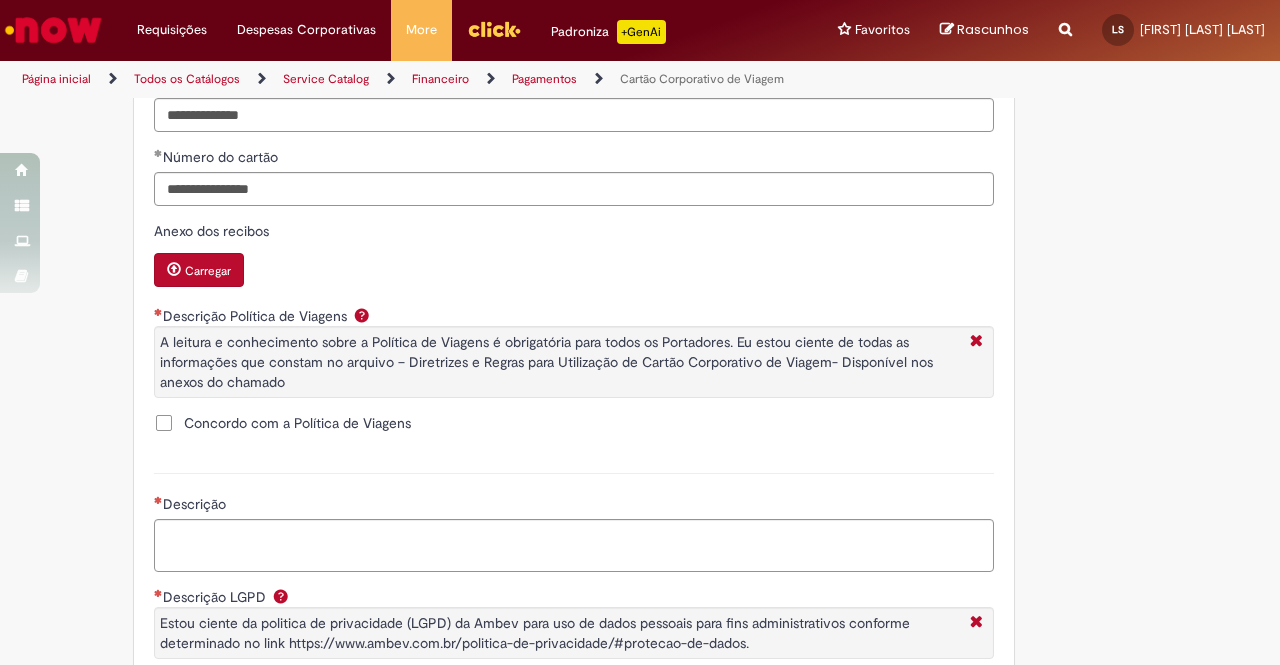click on "Concordo com a Política de Viagens" at bounding box center (297, 423) 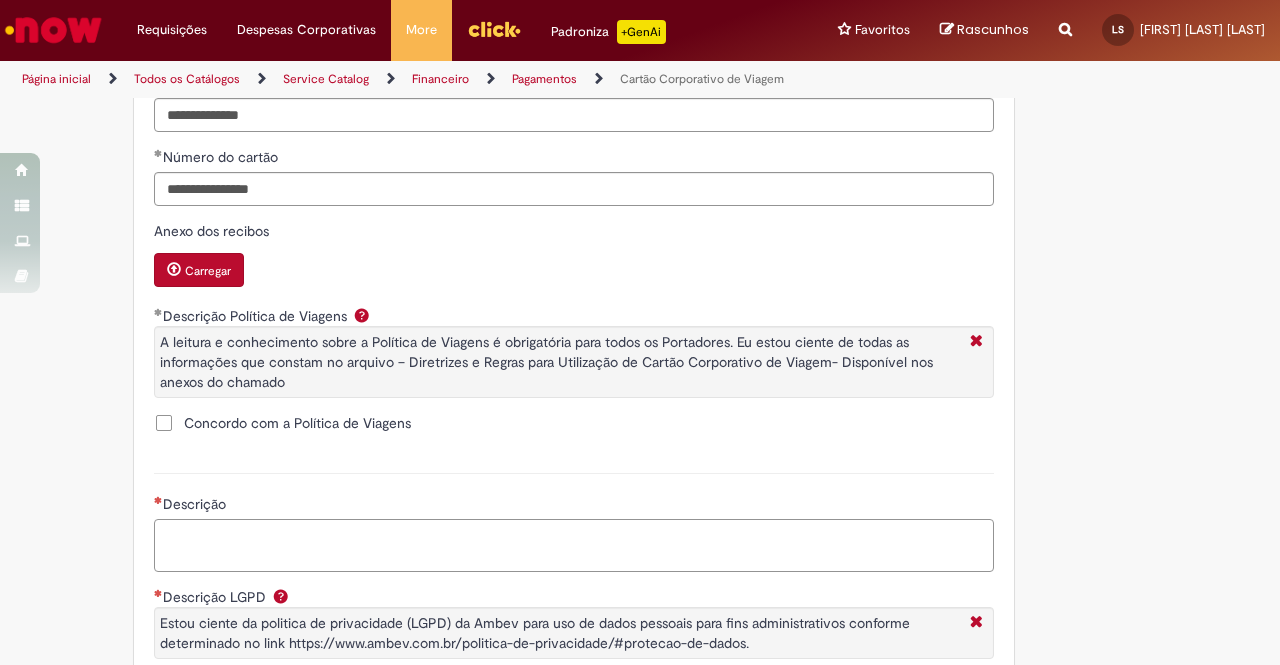 click on "Descrição" at bounding box center (574, 545) 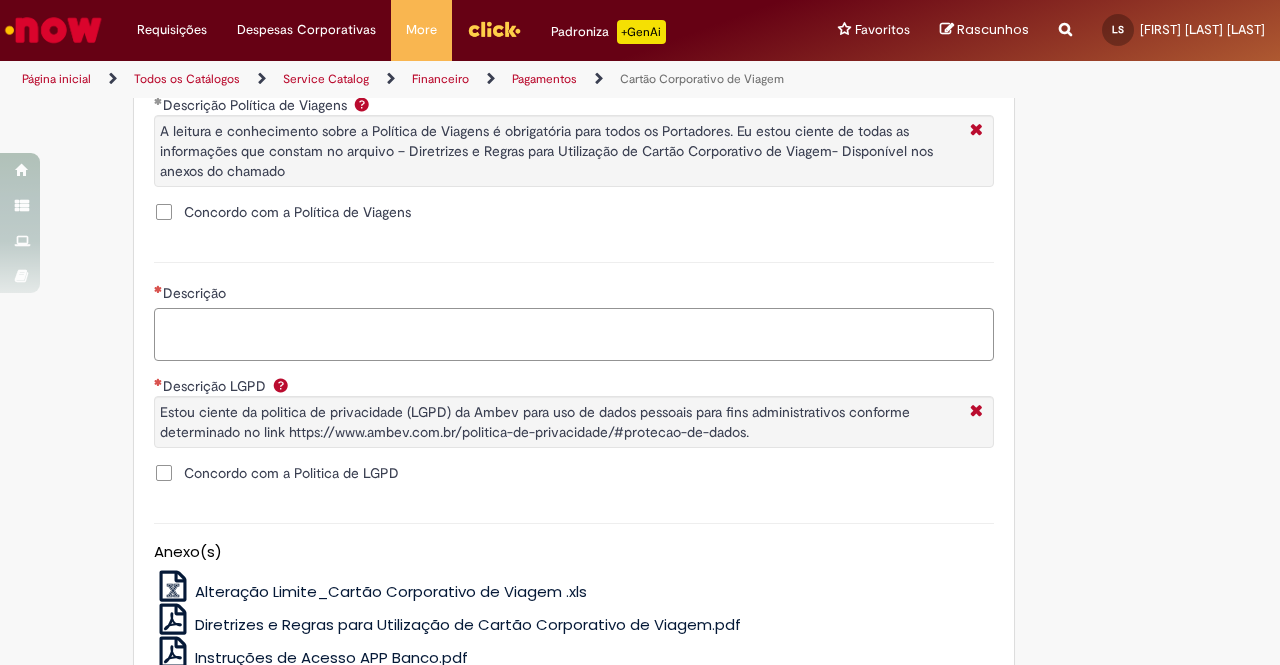 scroll, scrollTop: 1379, scrollLeft: 0, axis: vertical 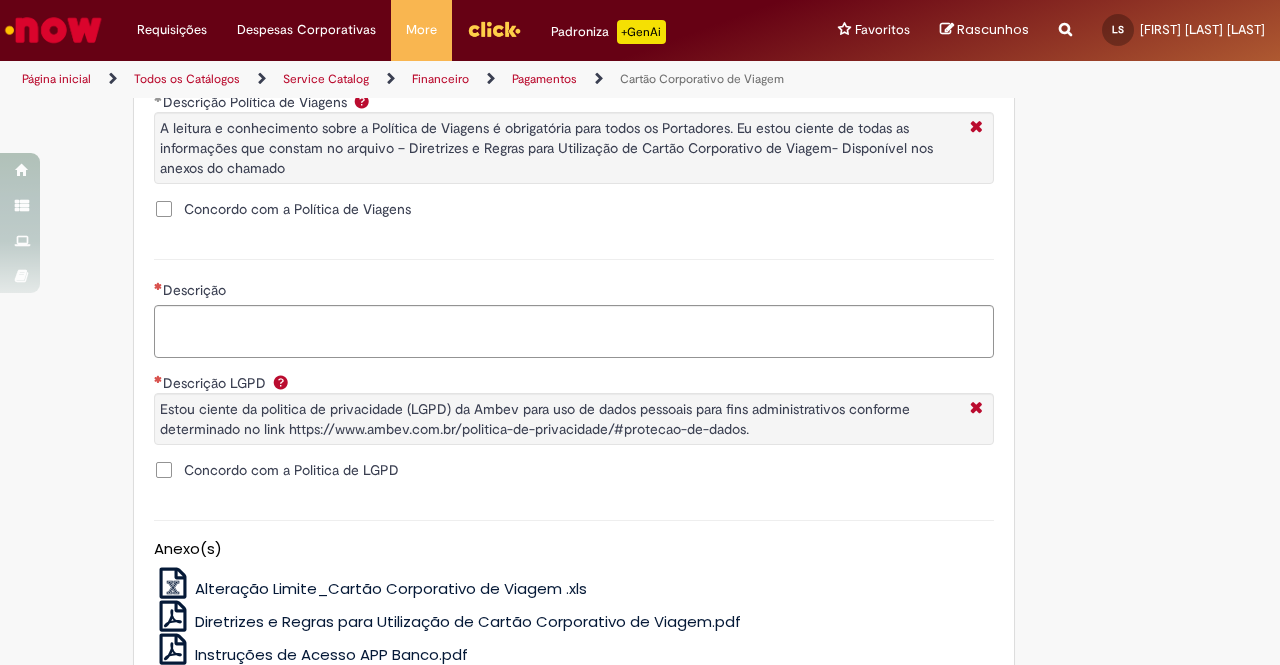 click on "Concordo com a Politica de LGPD" at bounding box center (291, 470) 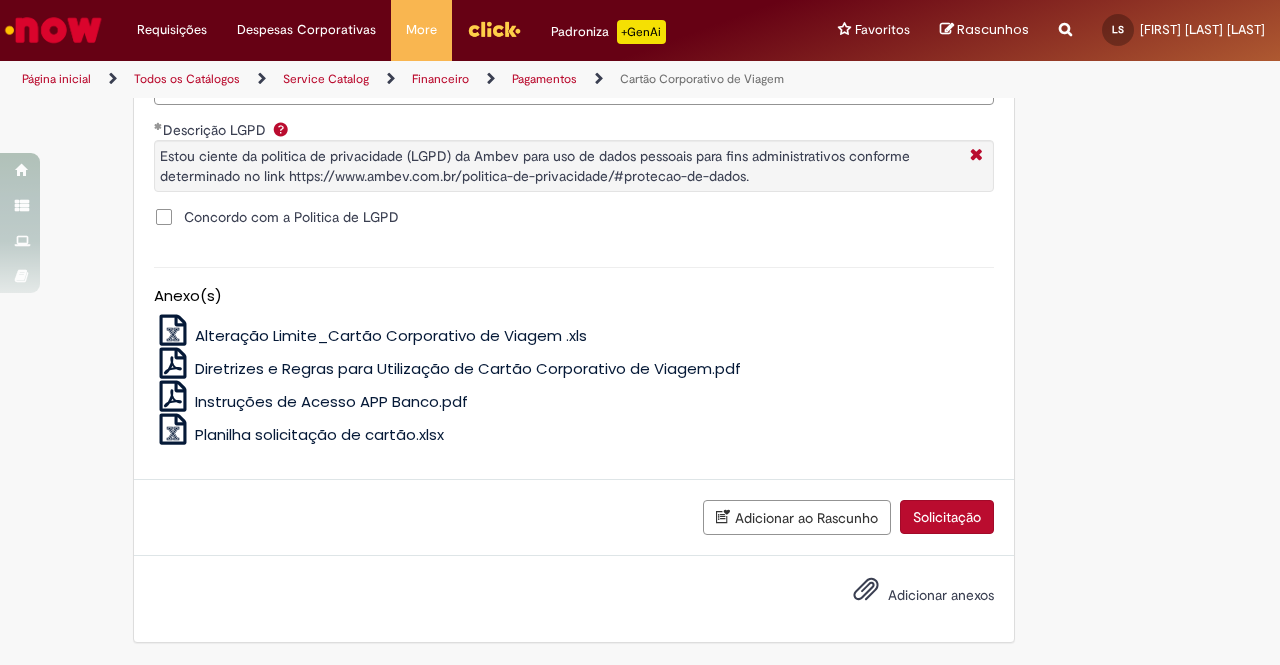 scroll, scrollTop: 1642, scrollLeft: 0, axis: vertical 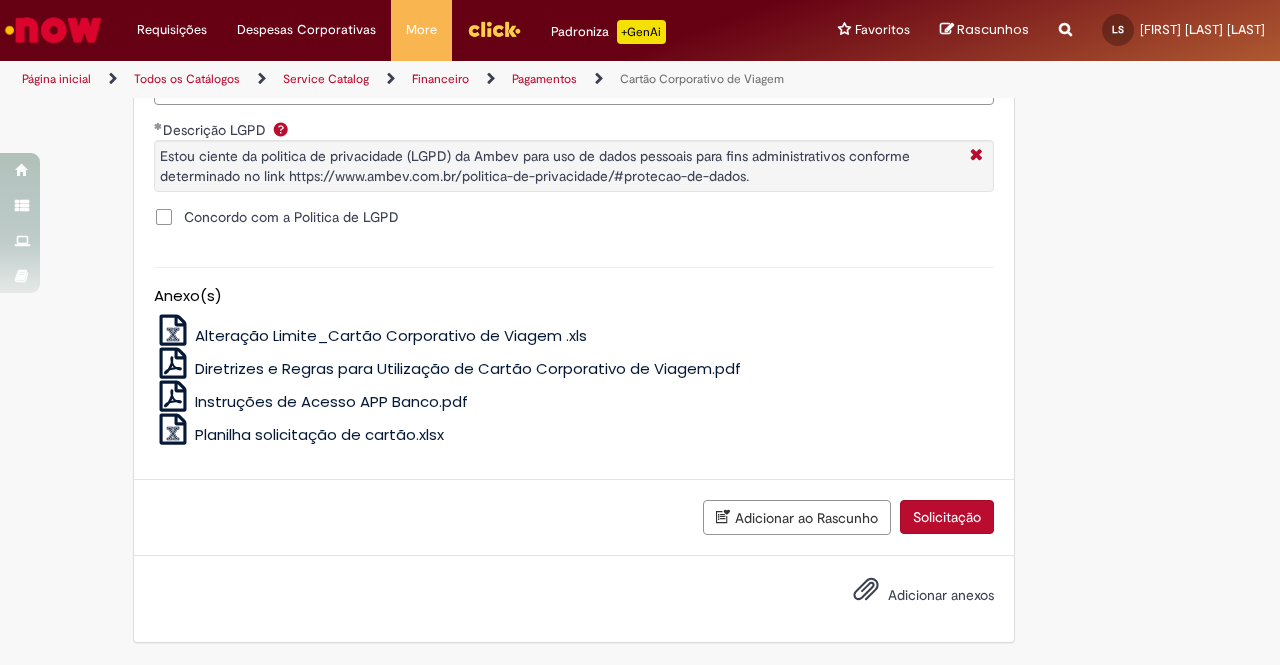 click on "Solicitação" at bounding box center [947, 517] 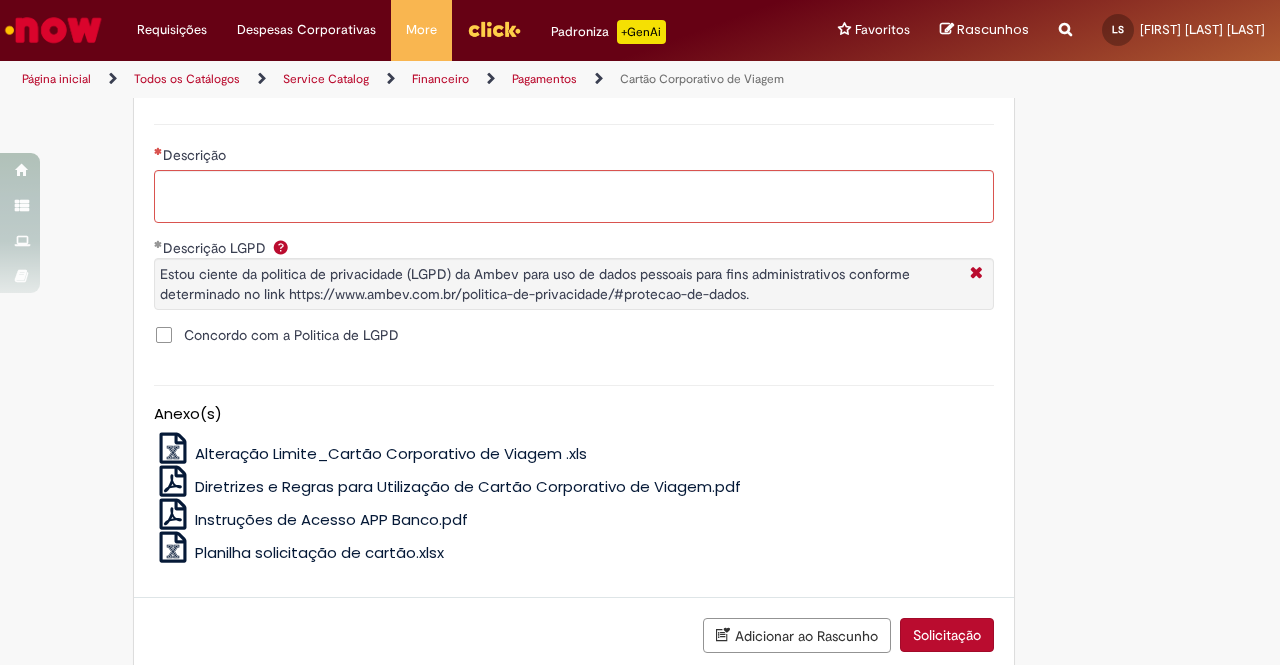 scroll, scrollTop: 1514, scrollLeft: 0, axis: vertical 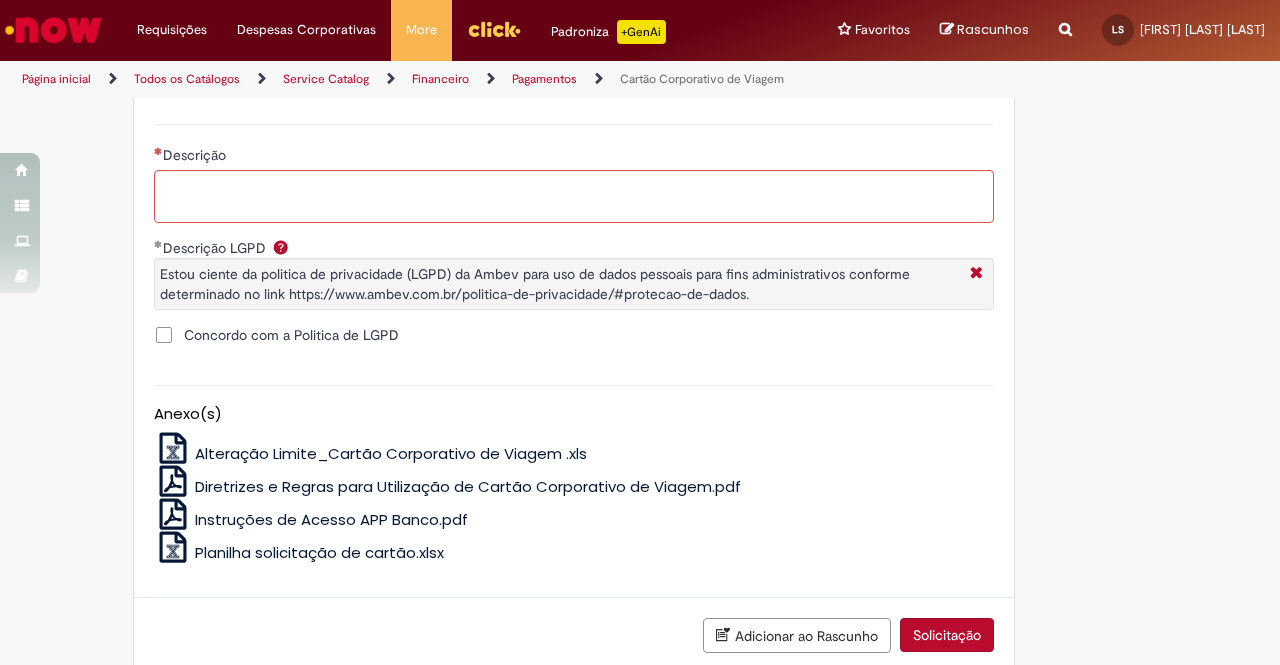 type on "**********" 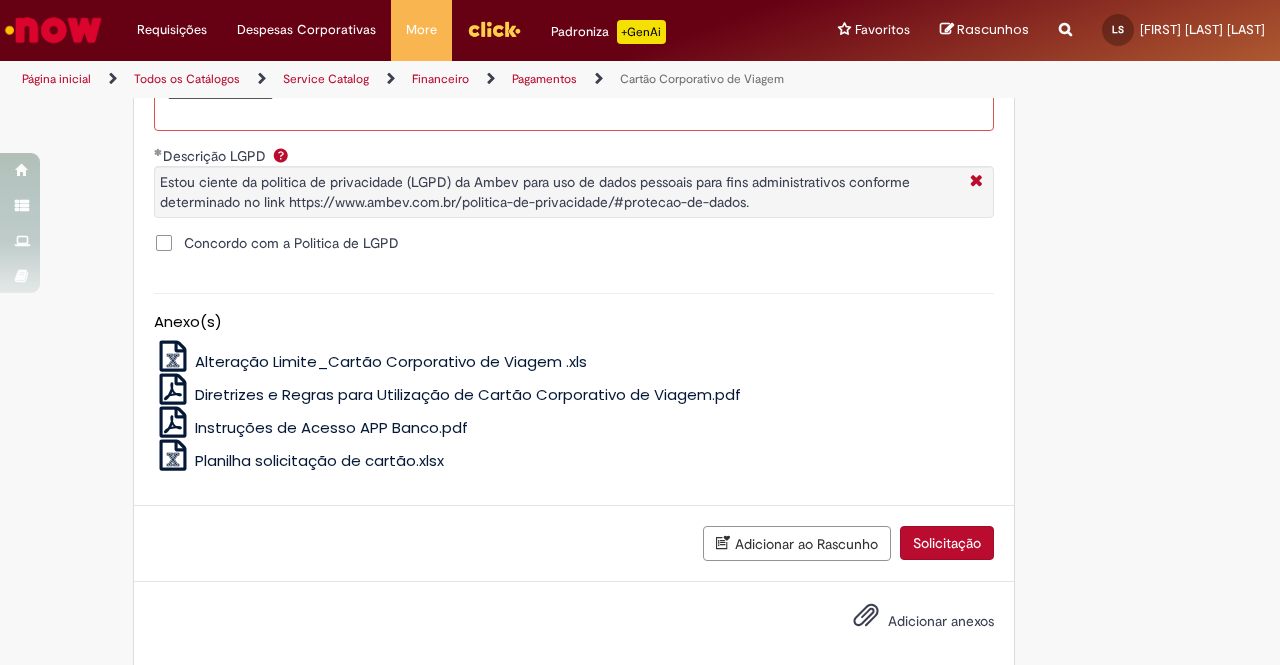 scroll, scrollTop: 1652, scrollLeft: 0, axis: vertical 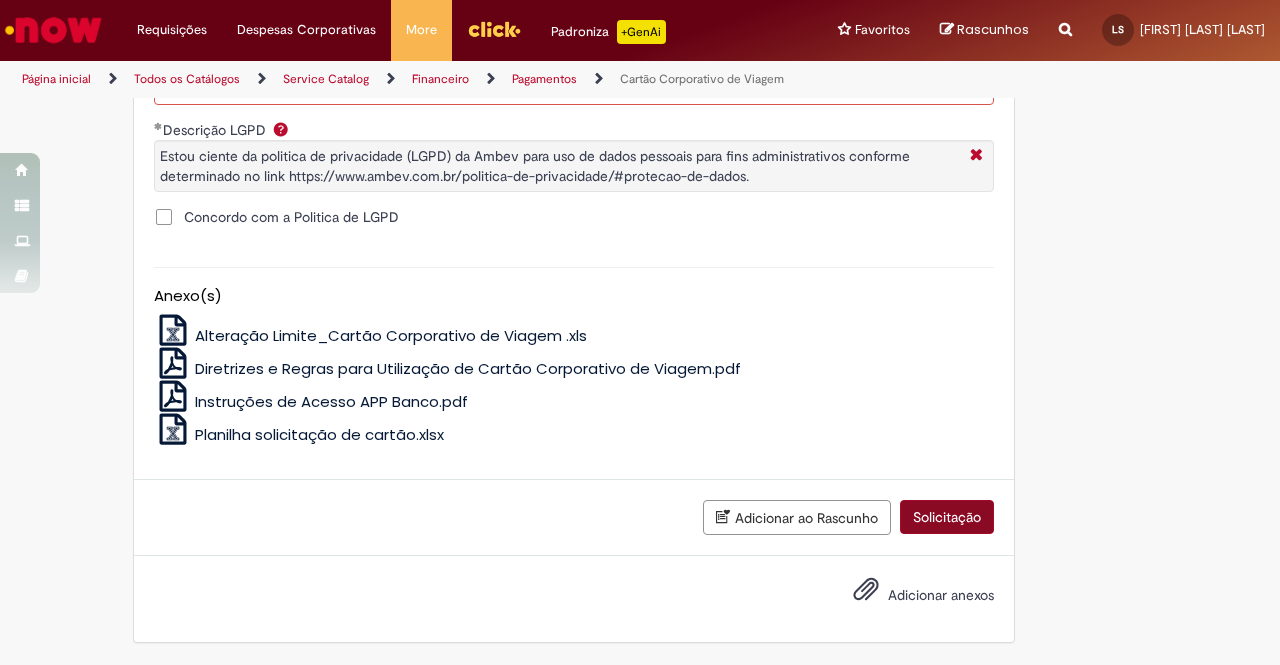 type on "**********" 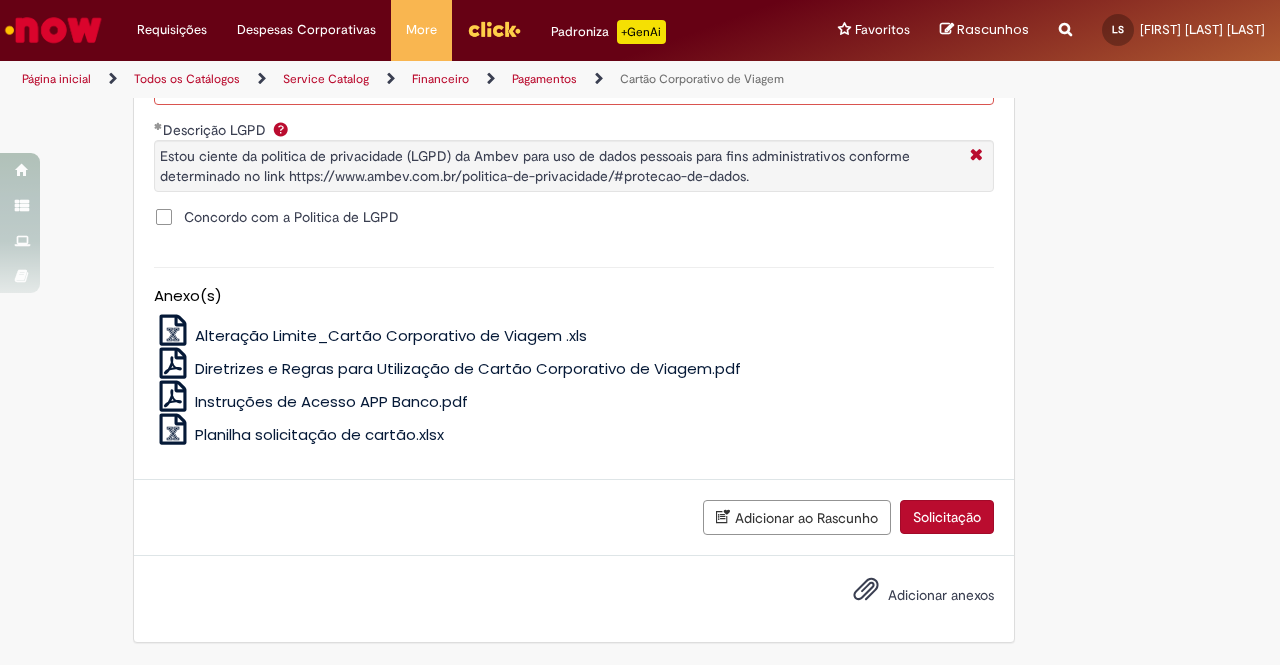 click on "Solicitação" at bounding box center [947, 517] 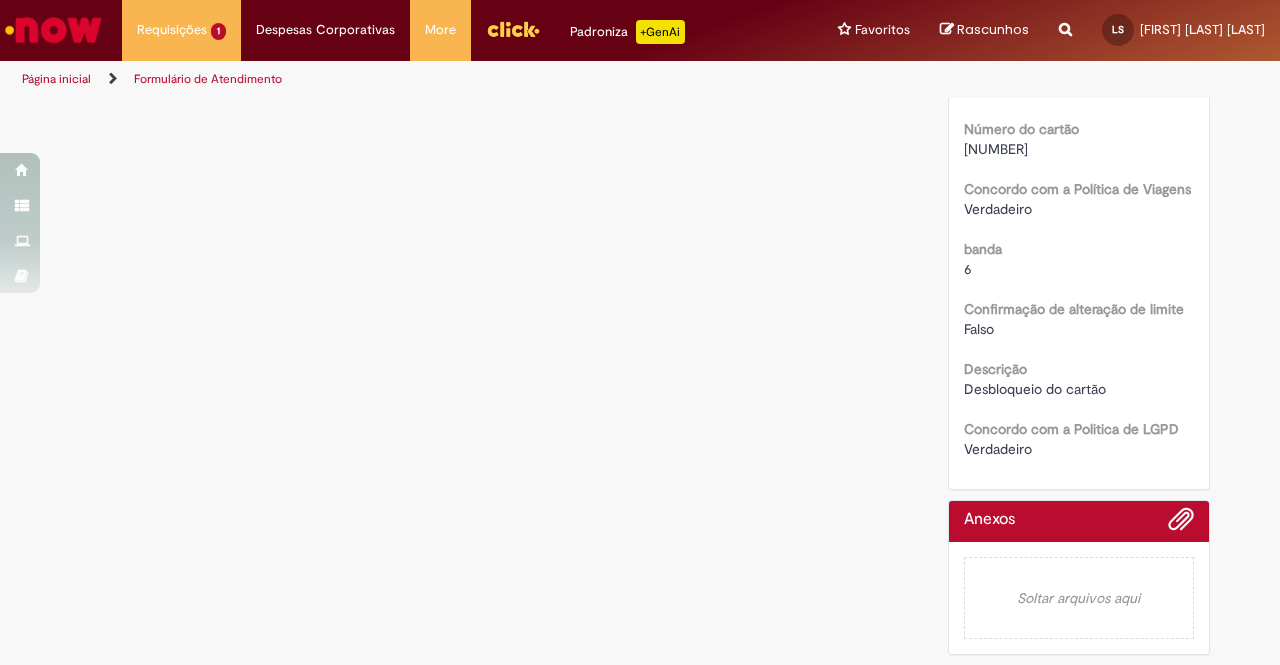 scroll, scrollTop: 0, scrollLeft: 0, axis: both 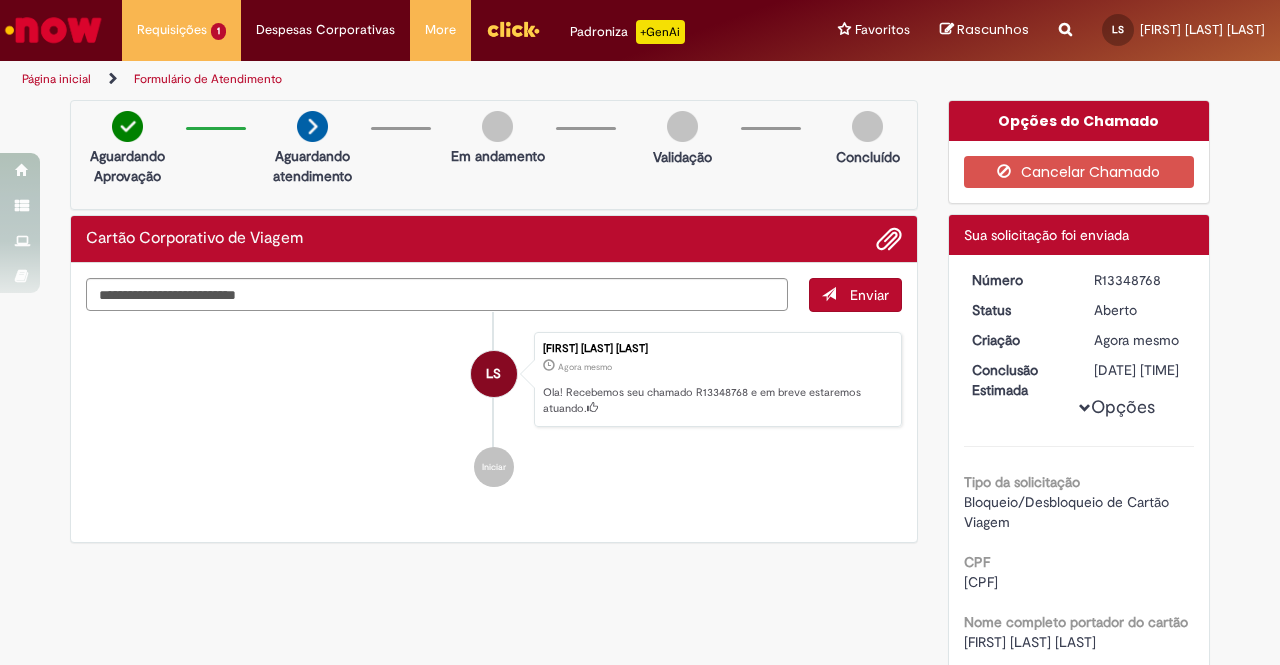click on "[FIRST] [LAST] [LAST]" at bounding box center [494, 410] 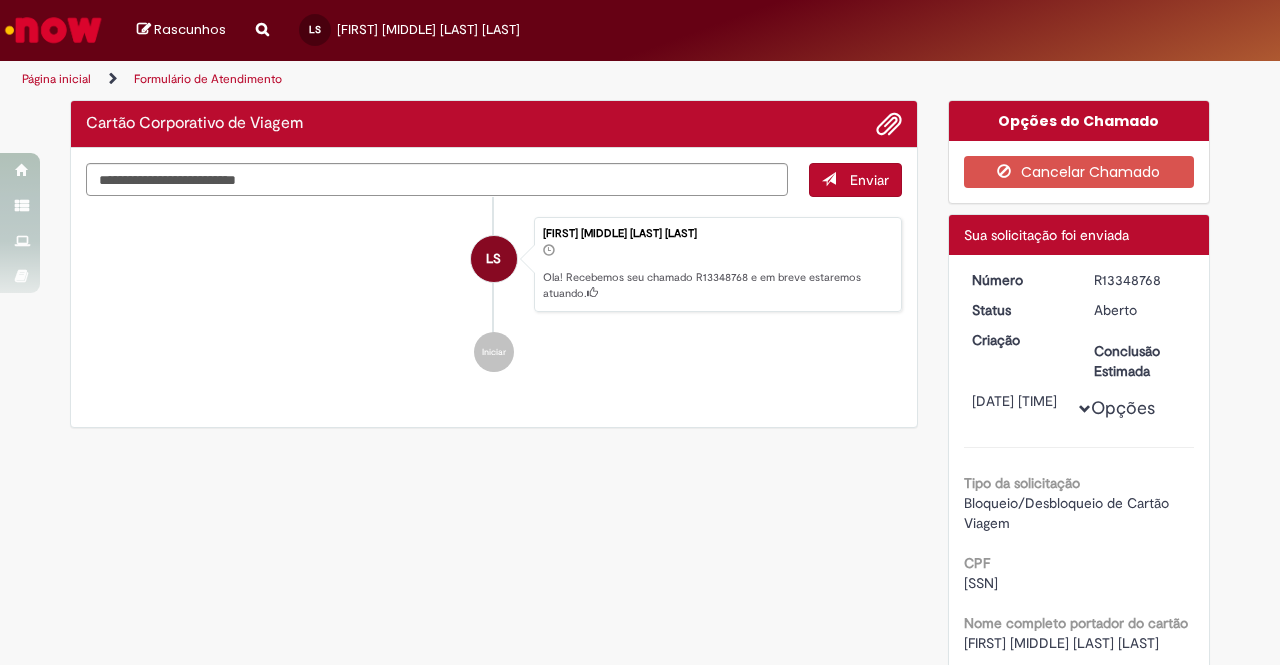 scroll, scrollTop: 0, scrollLeft: 0, axis: both 